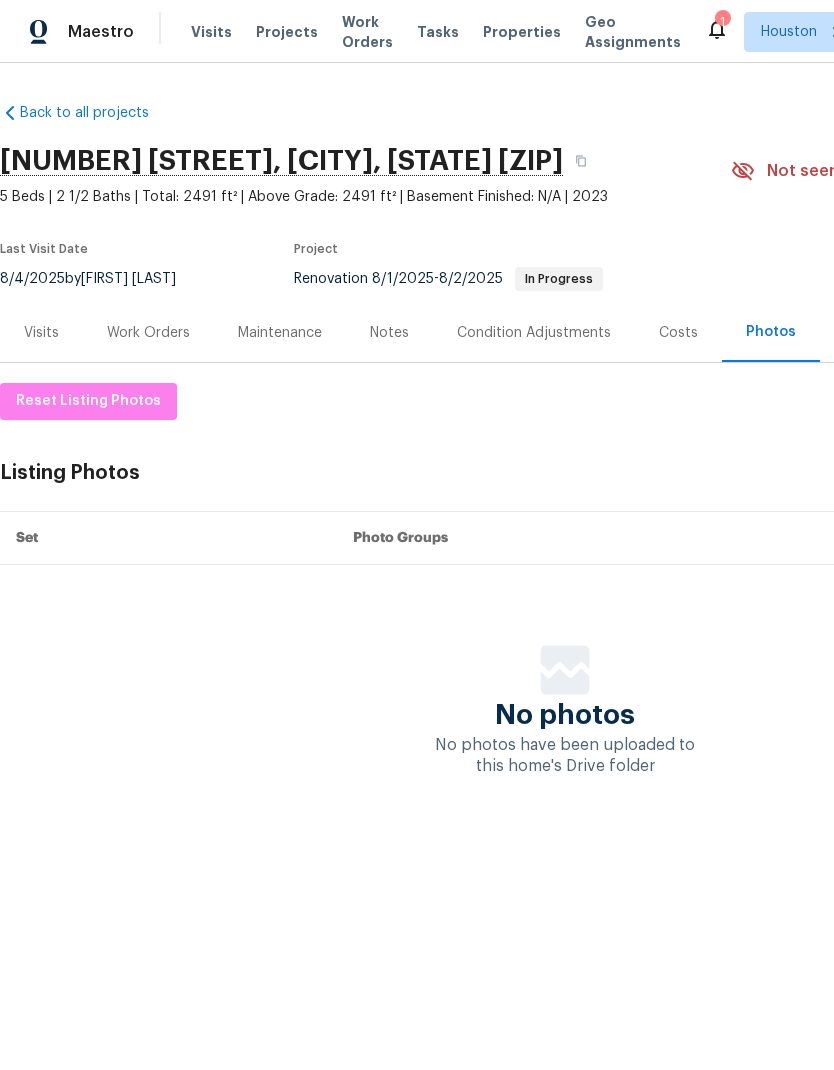 scroll, scrollTop: 0, scrollLeft: 0, axis: both 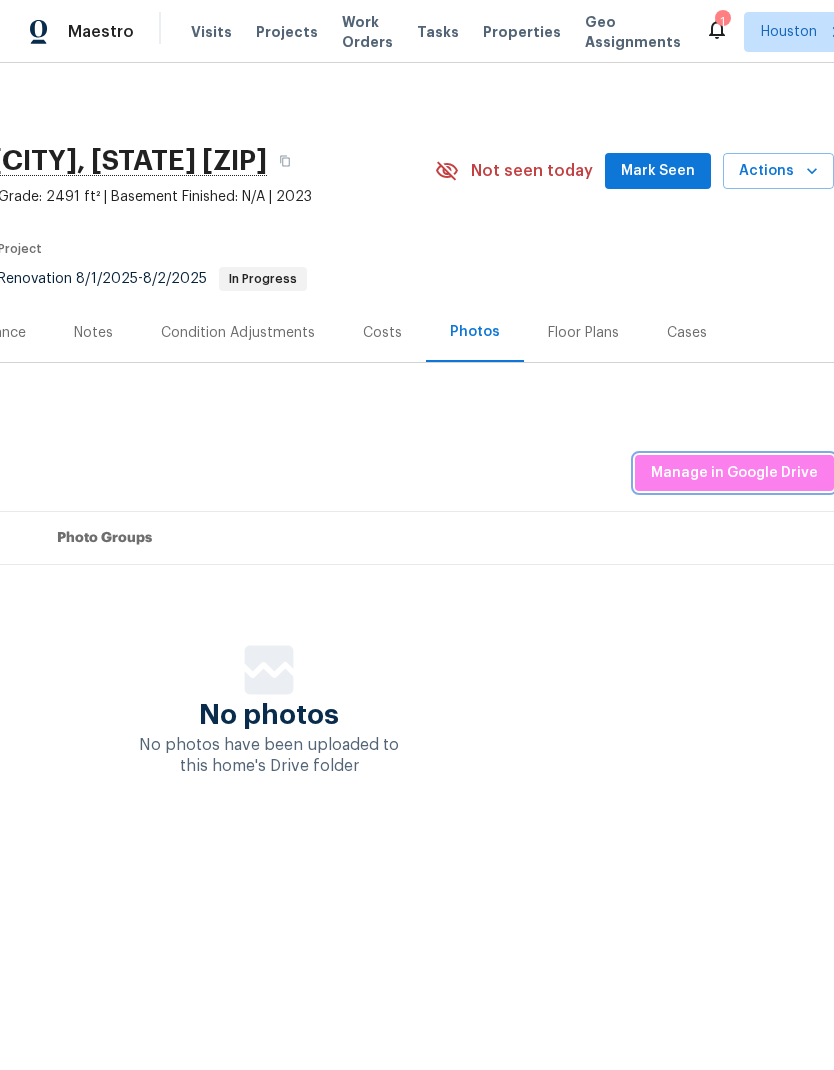 click on "Manage in Google Drive" at bounding box center (734, 473) 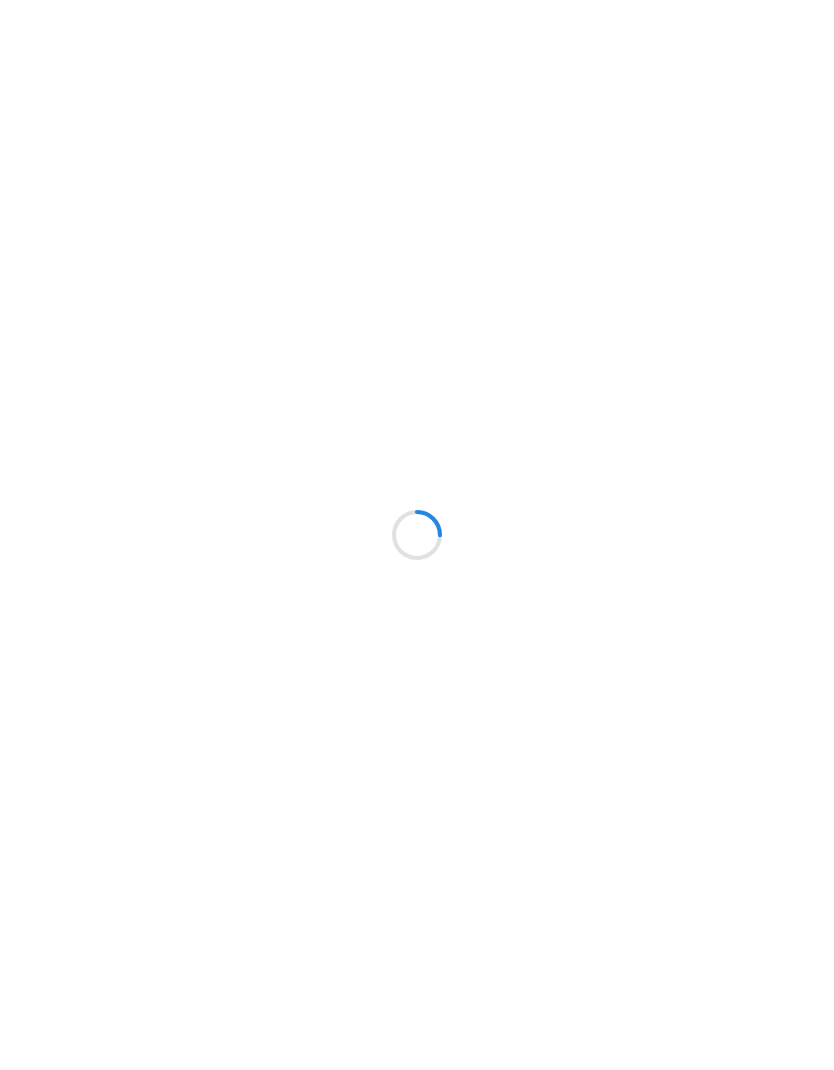 scroll, scrollTop: 0, scrollLeft: 0, axis: both 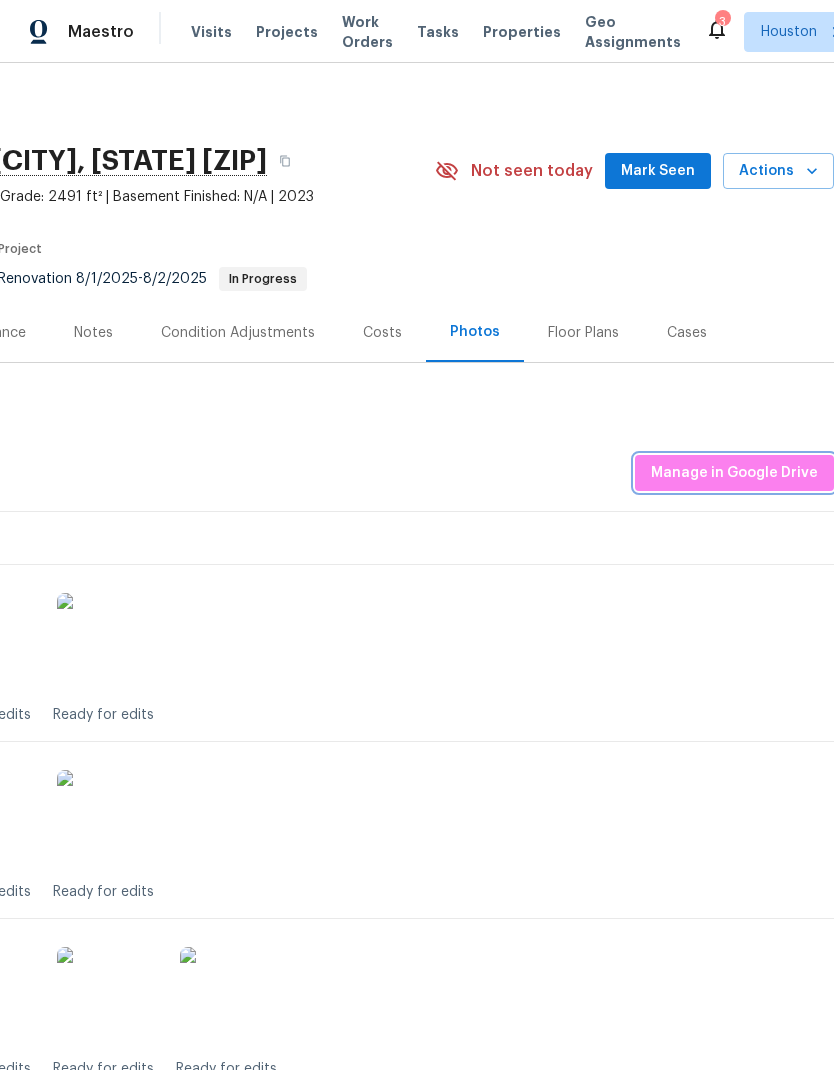 click on "Manage in Google Drive" at bounding box center [734, 473] 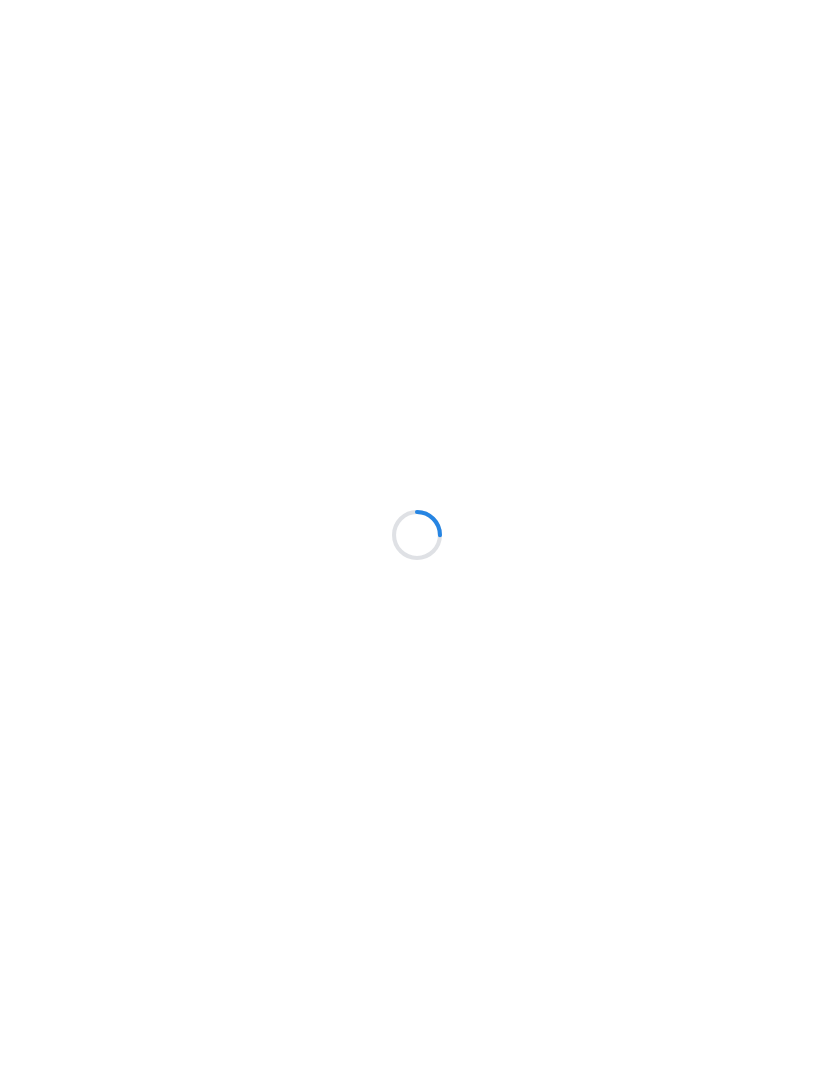 scroll, scrollTop: 0, scrollLeft: 0, axis: both 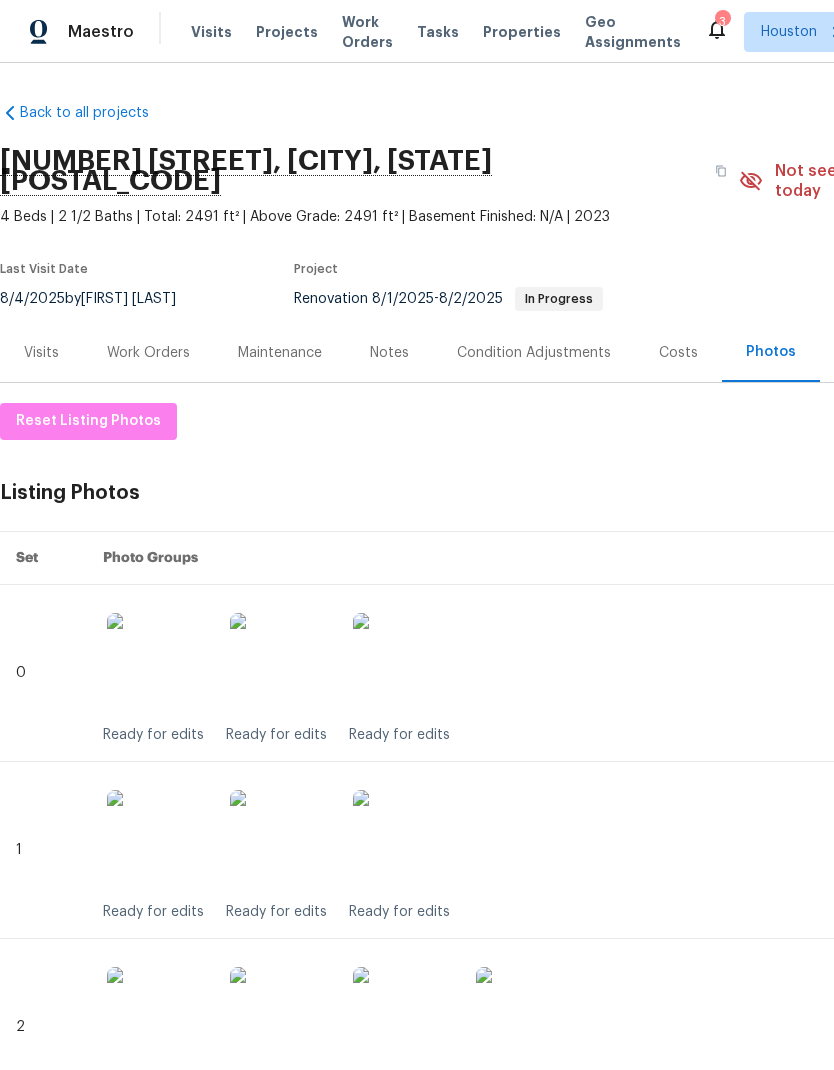 click at bounding box center (157, 663) 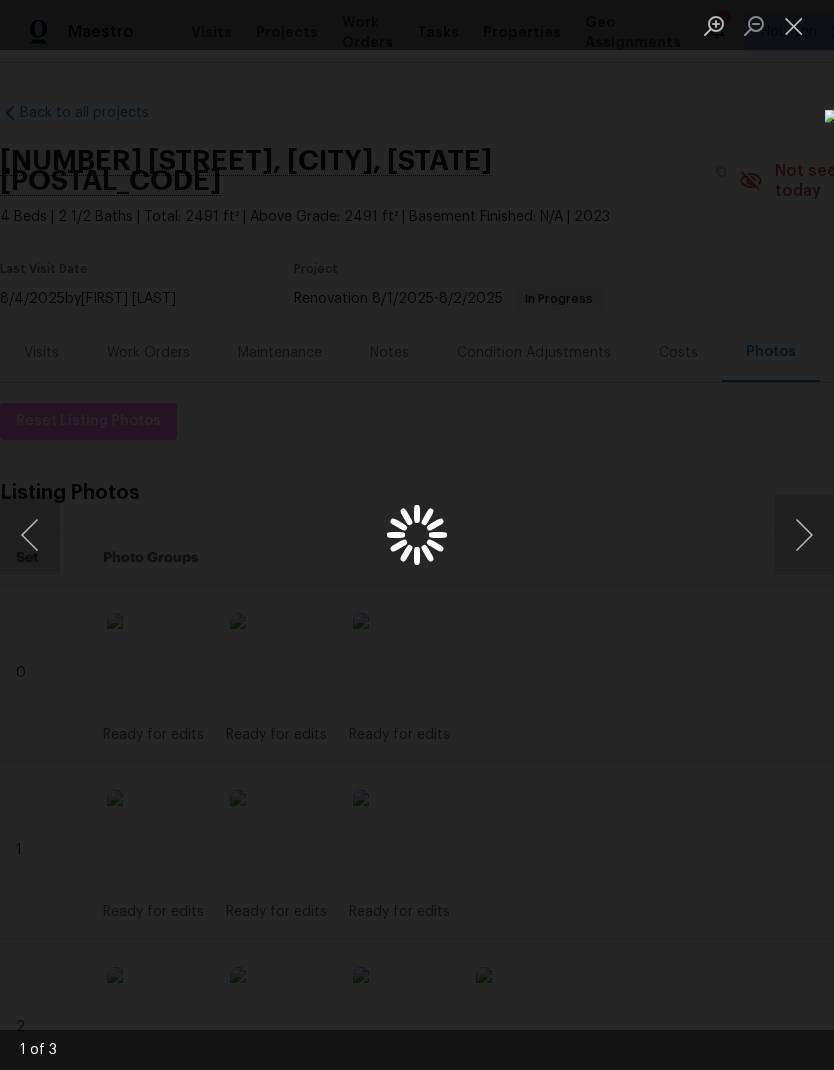 click at bounding box center [804, 535] 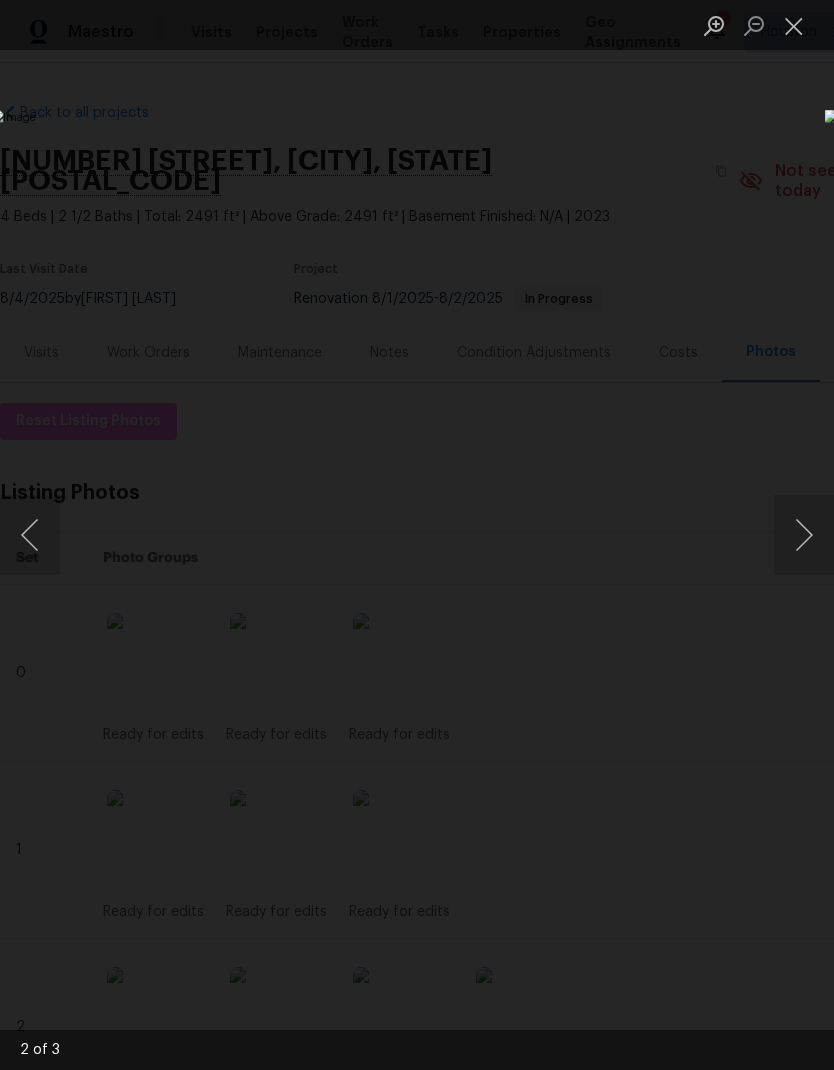 click at bounding box center (804, 535) 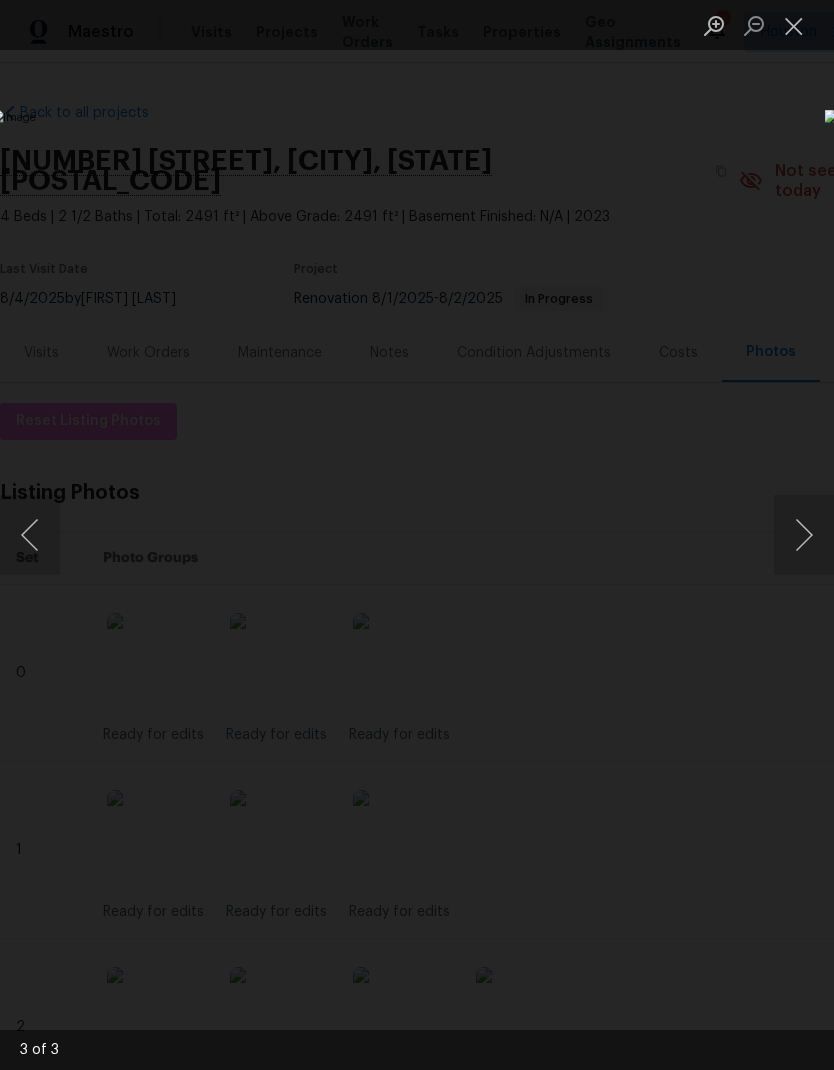 click at bounding box center (30, 535) 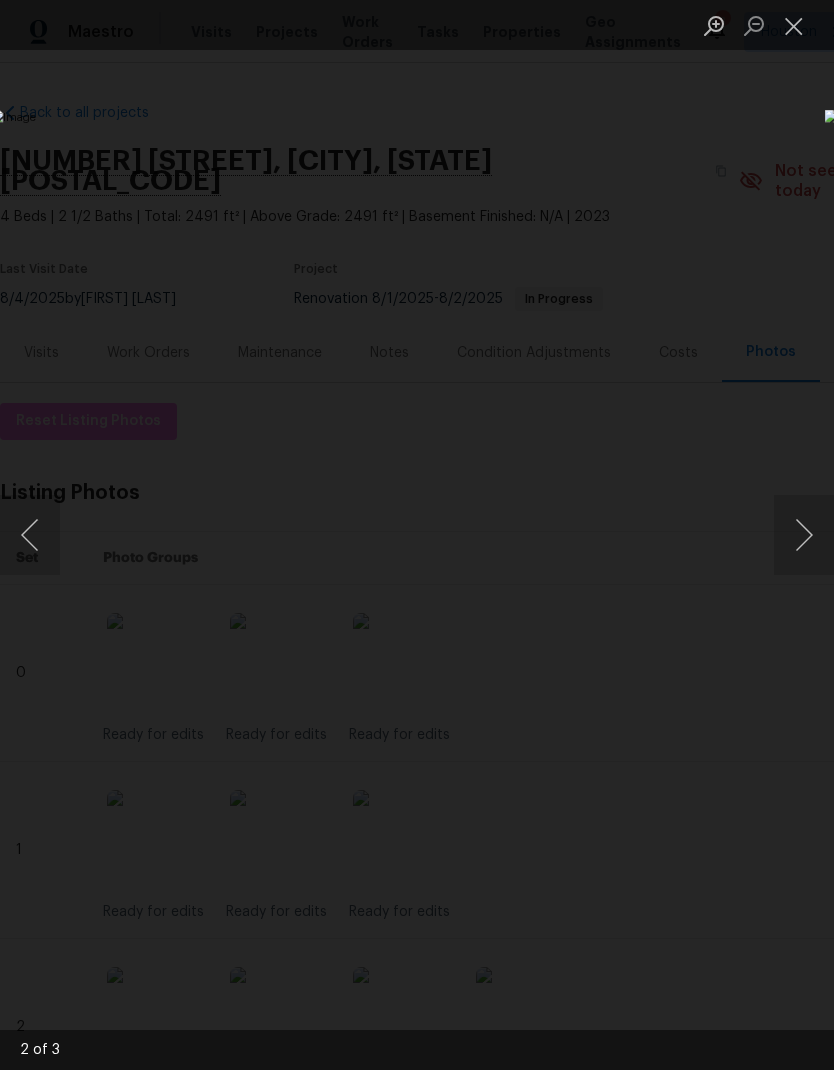 click at bounding box center (30, 535) 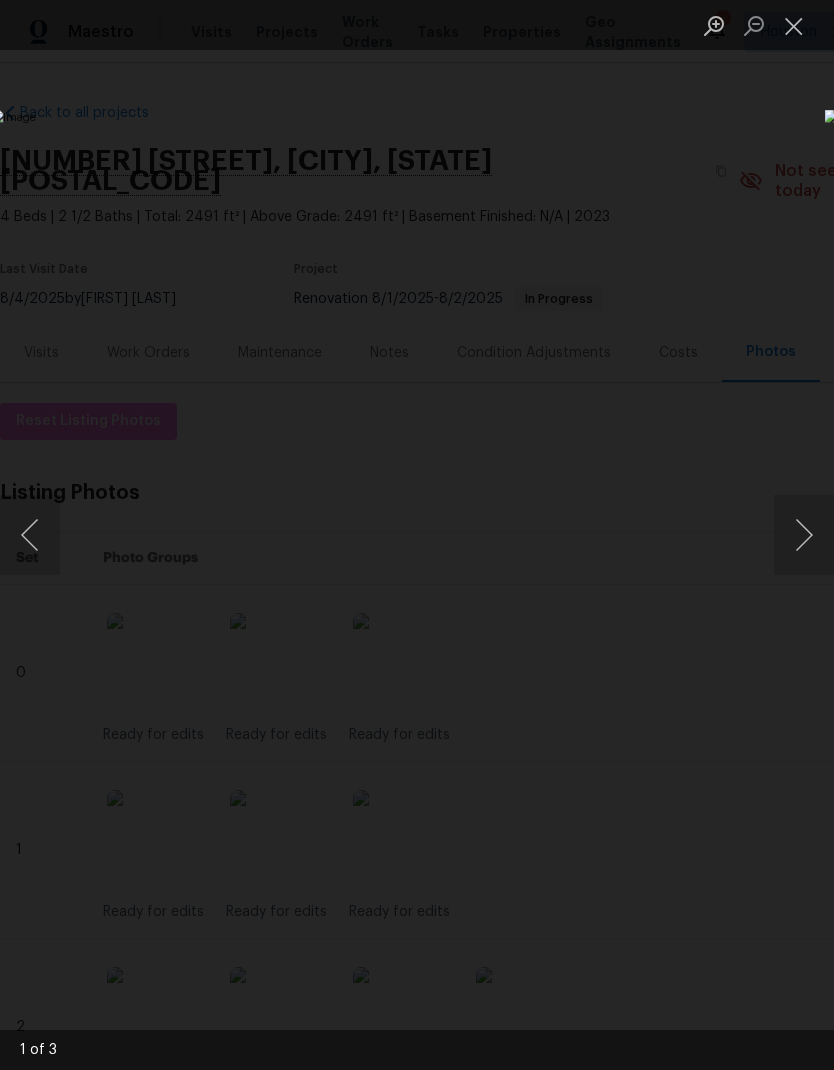 click at bounding box center [30, 535] 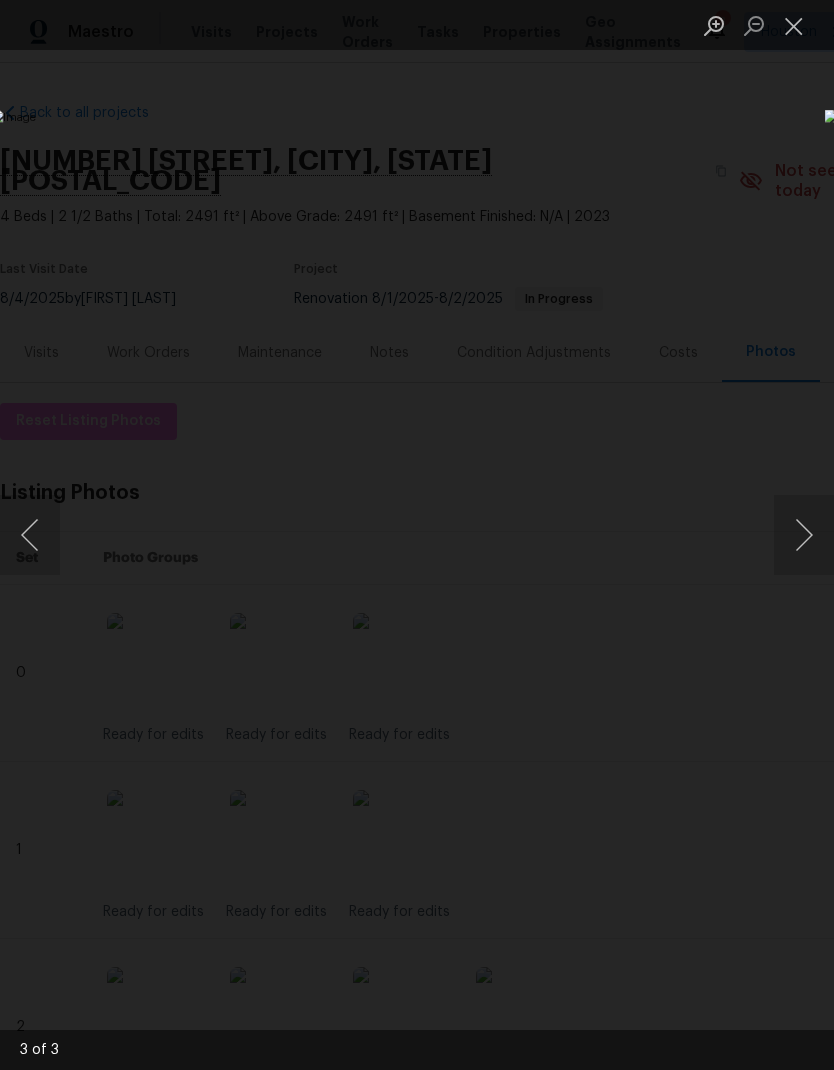 click at bounding box center (30, 535) 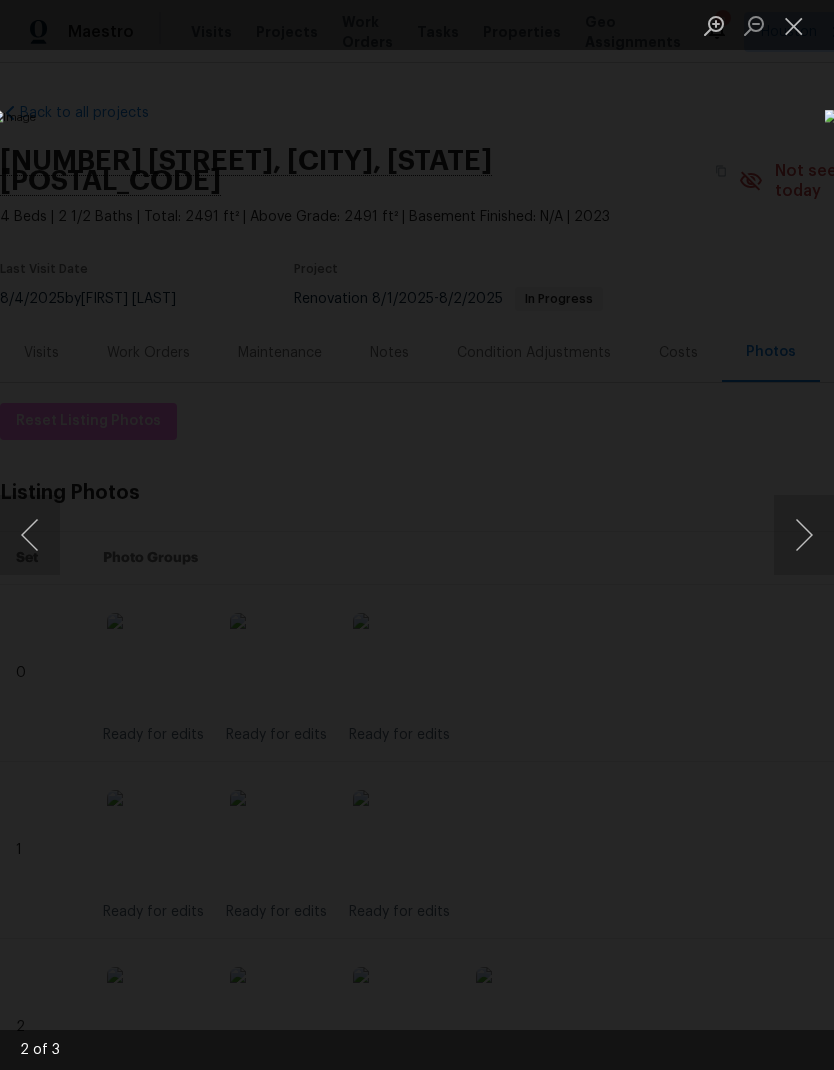 click at bounding box center [30, 535] 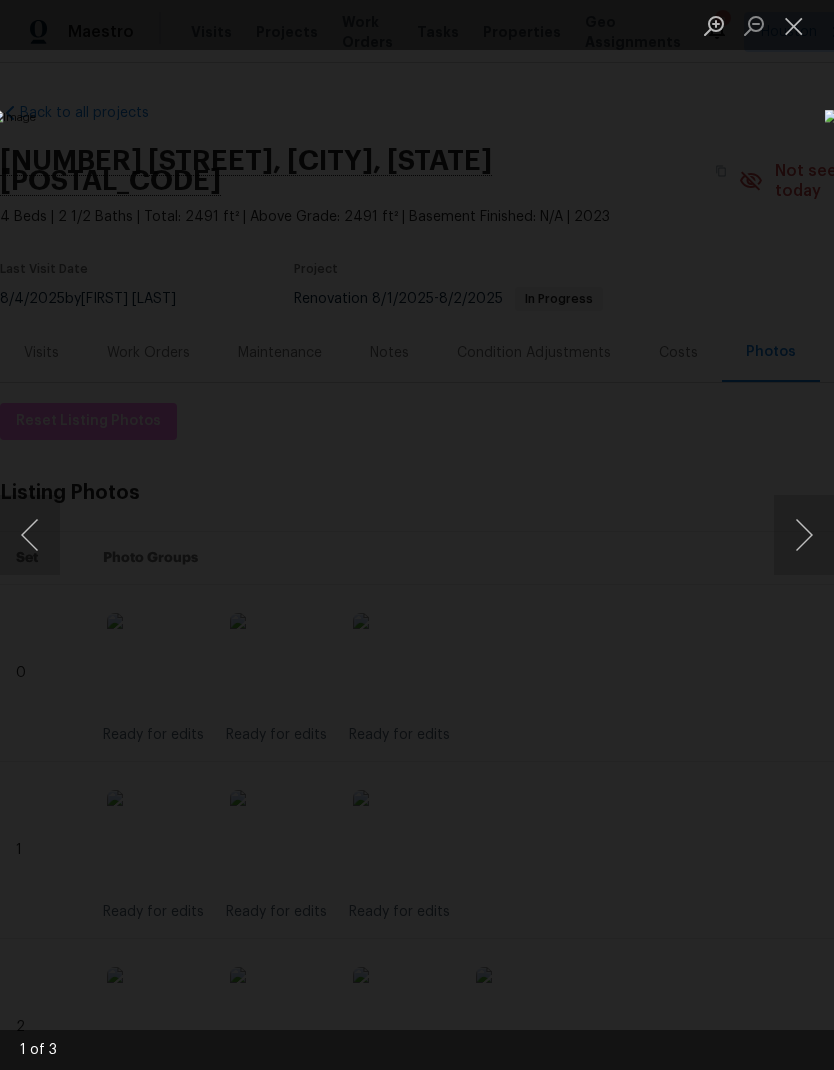 click at bounding box center [30, 535] 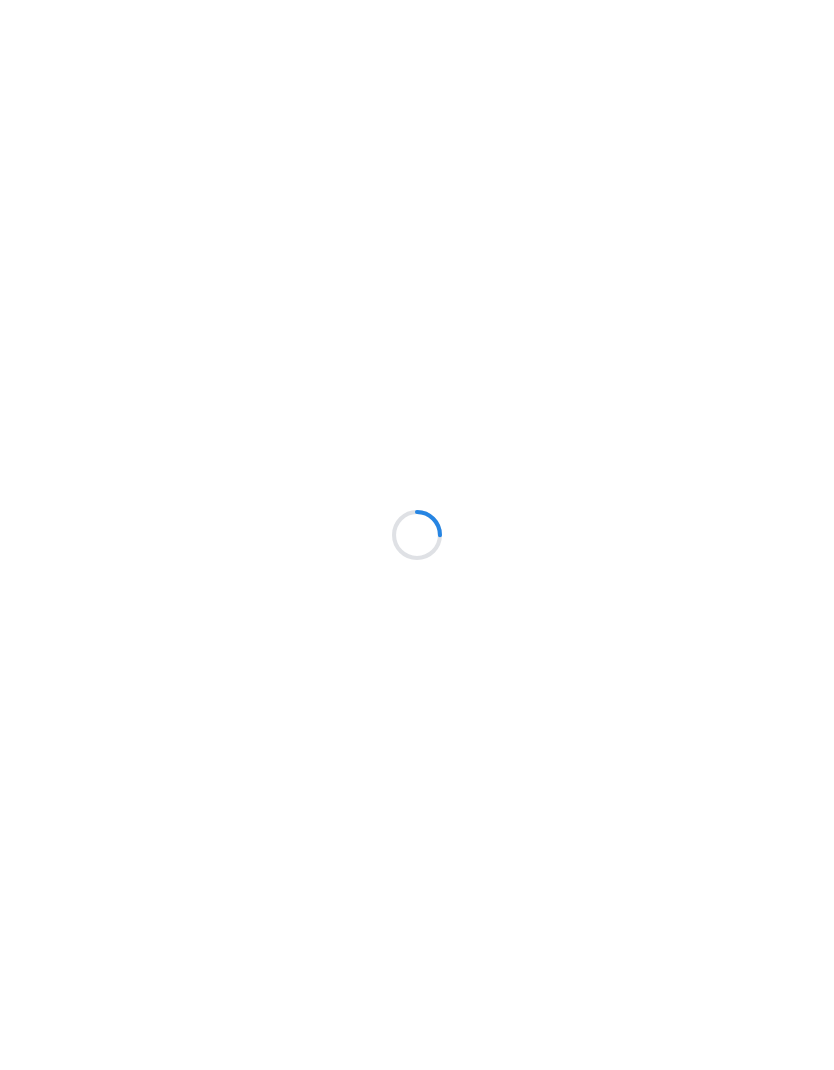 scroll, scrollTop: 0, scrollLeft: 0, axis: both 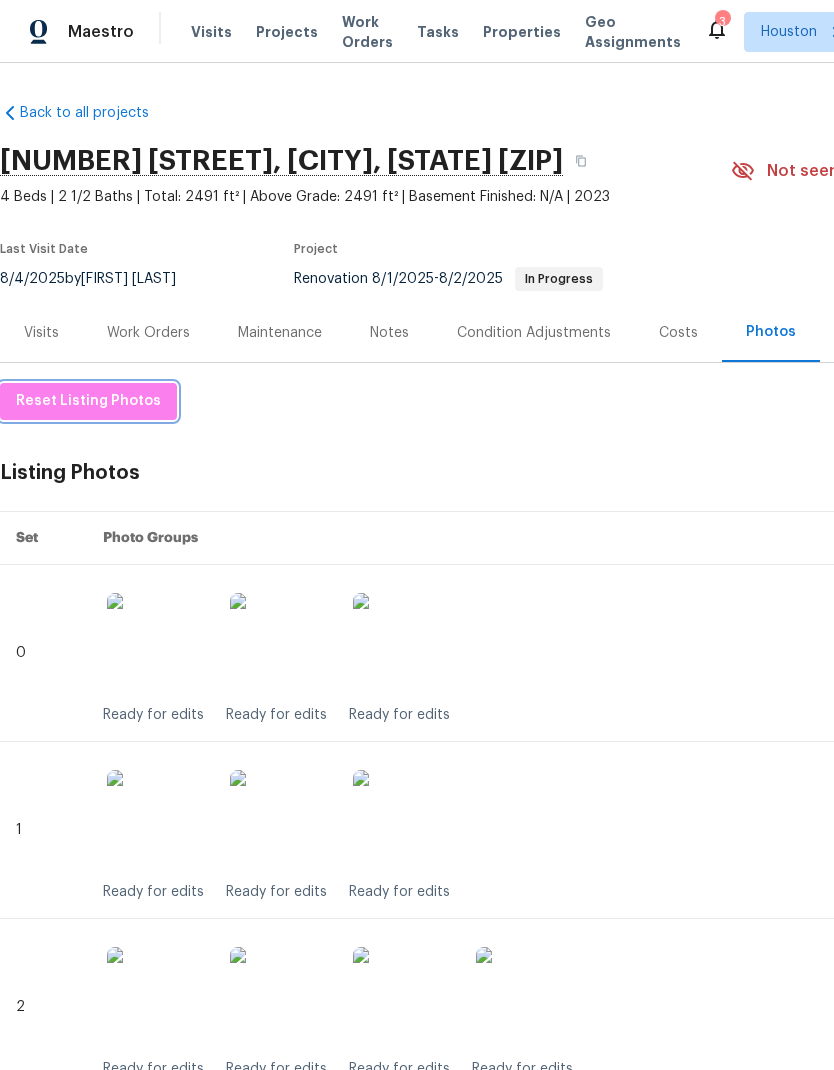 click on "Reset Listing Photos" at bounding box center [88, 401] 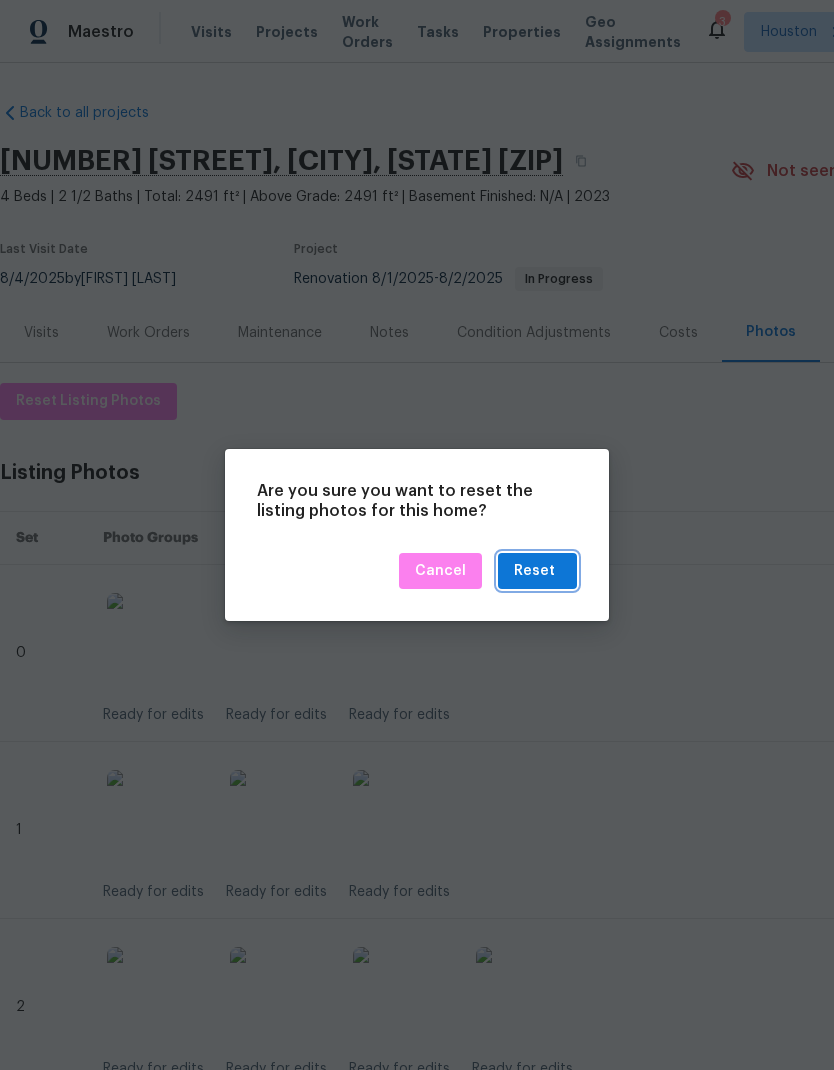 click on "Reset" at bounding box center [534, 571] 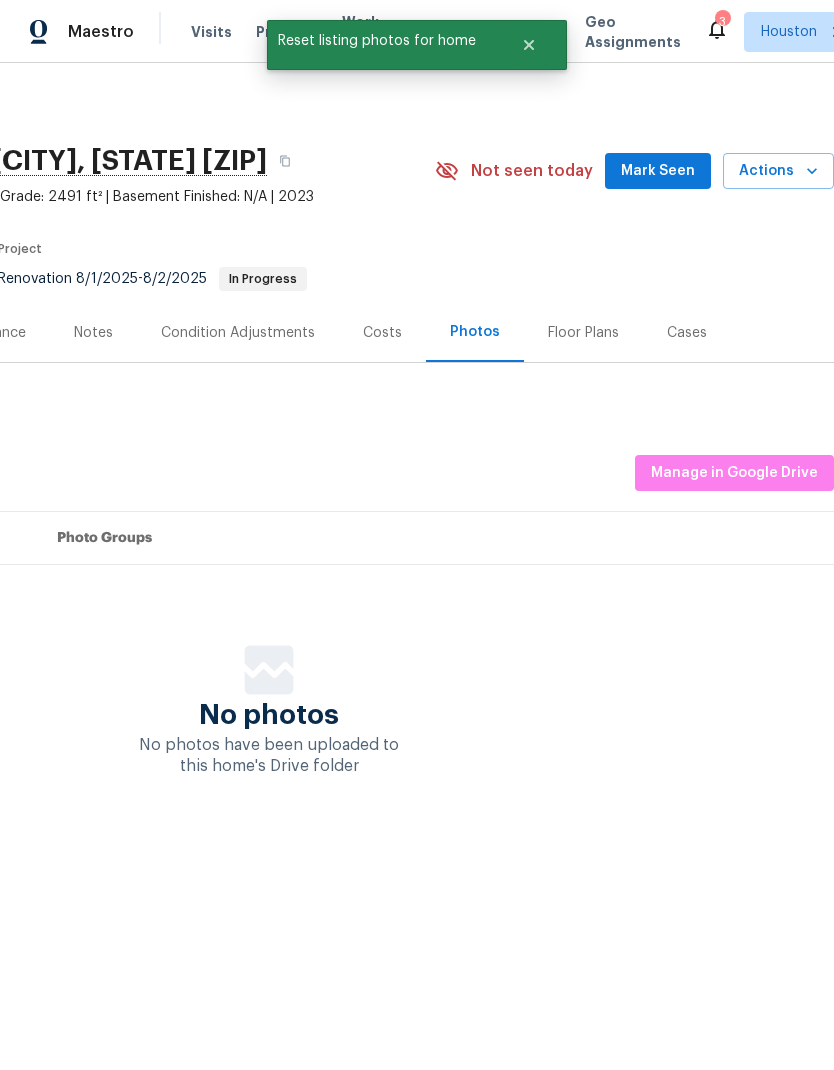 scroll, scrollTop: 0, scrollLeft: 296, axis: horizontal 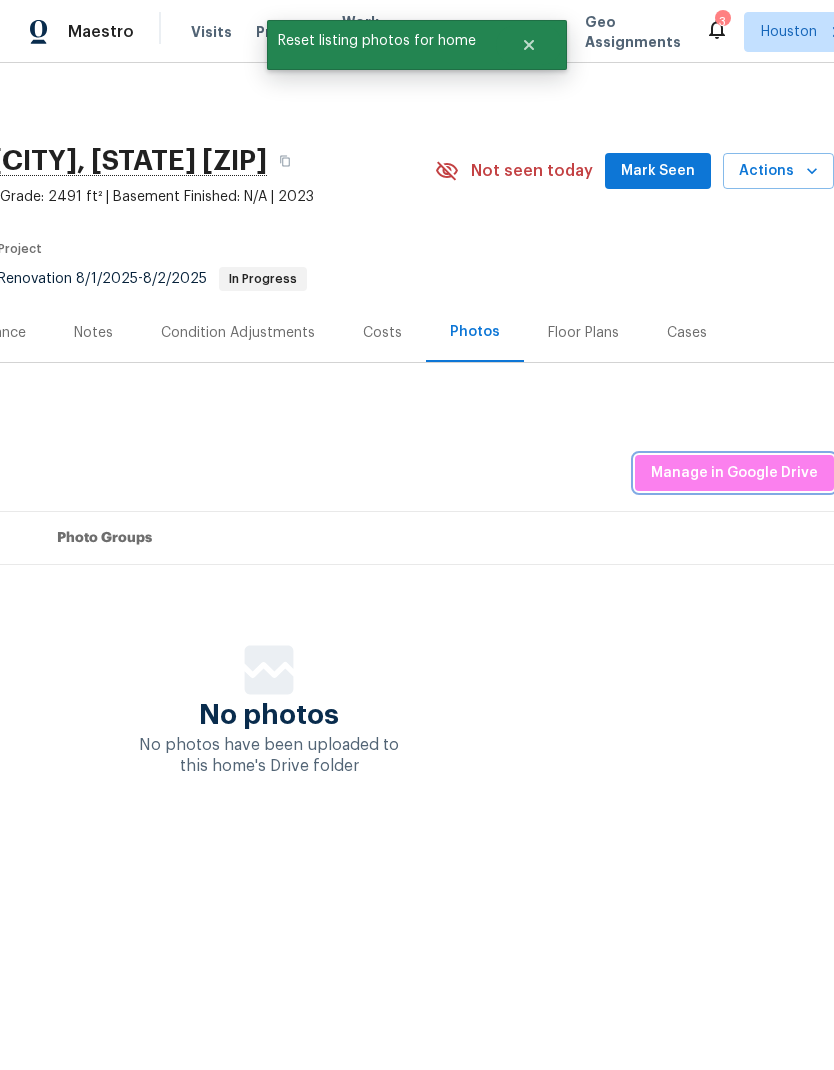 click on "Manage in Google Drive" at bounding box center (734, 473) 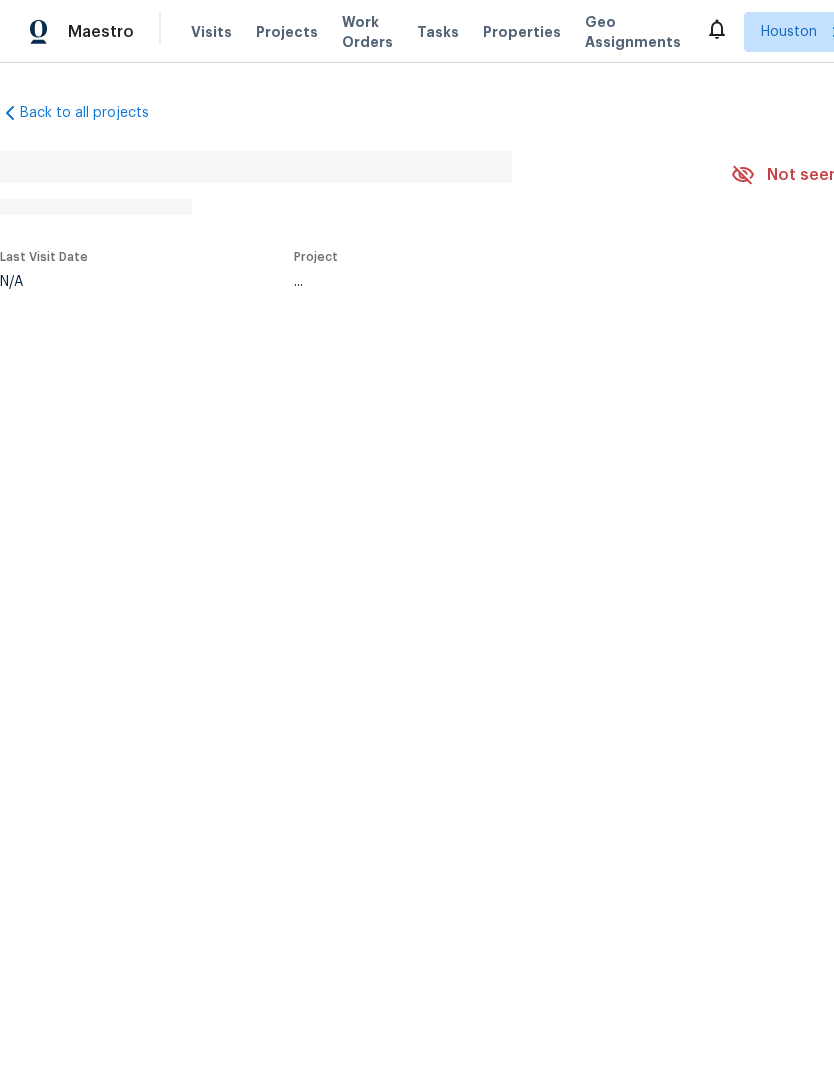 scroll, scrollTop: 0, scrollLeft: 0, axis: both 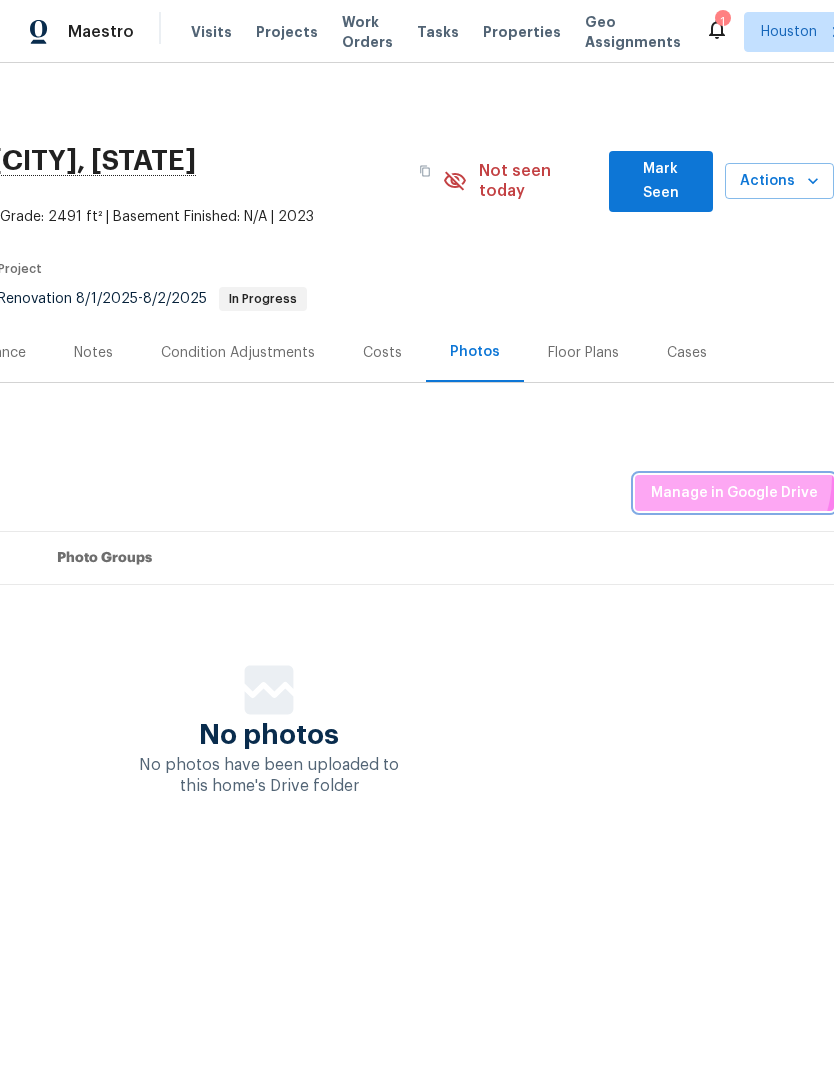 click on "Manage in Google Drive" at bounding box center [734, 493] 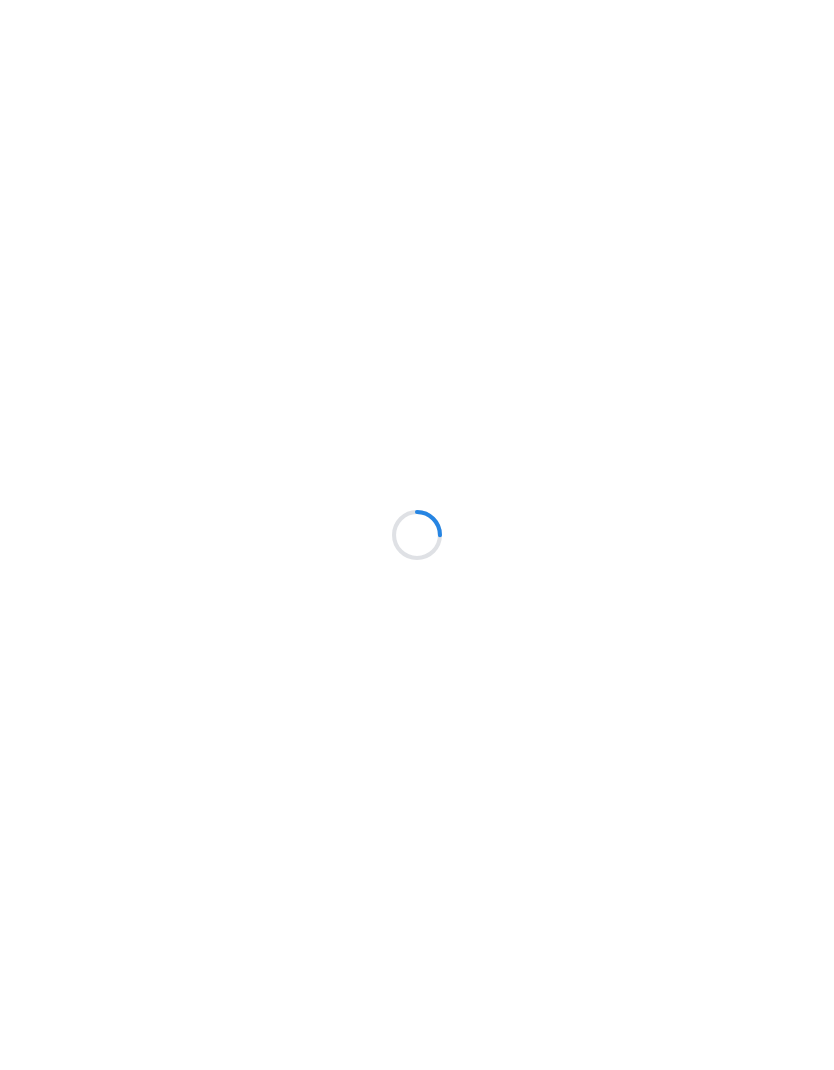 scroll, scrollTop: 0, scrollLeft: 0, axis: both 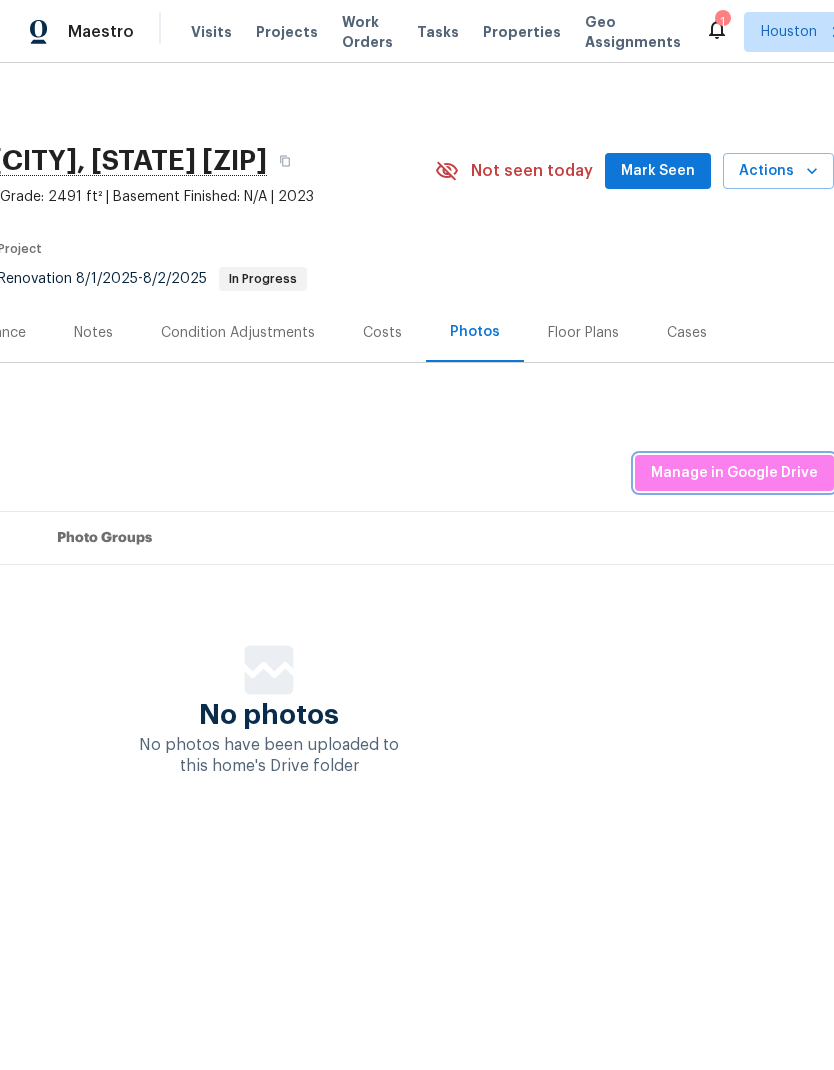 click on "Manage in Google Drive" at bounding box center (734, 473) 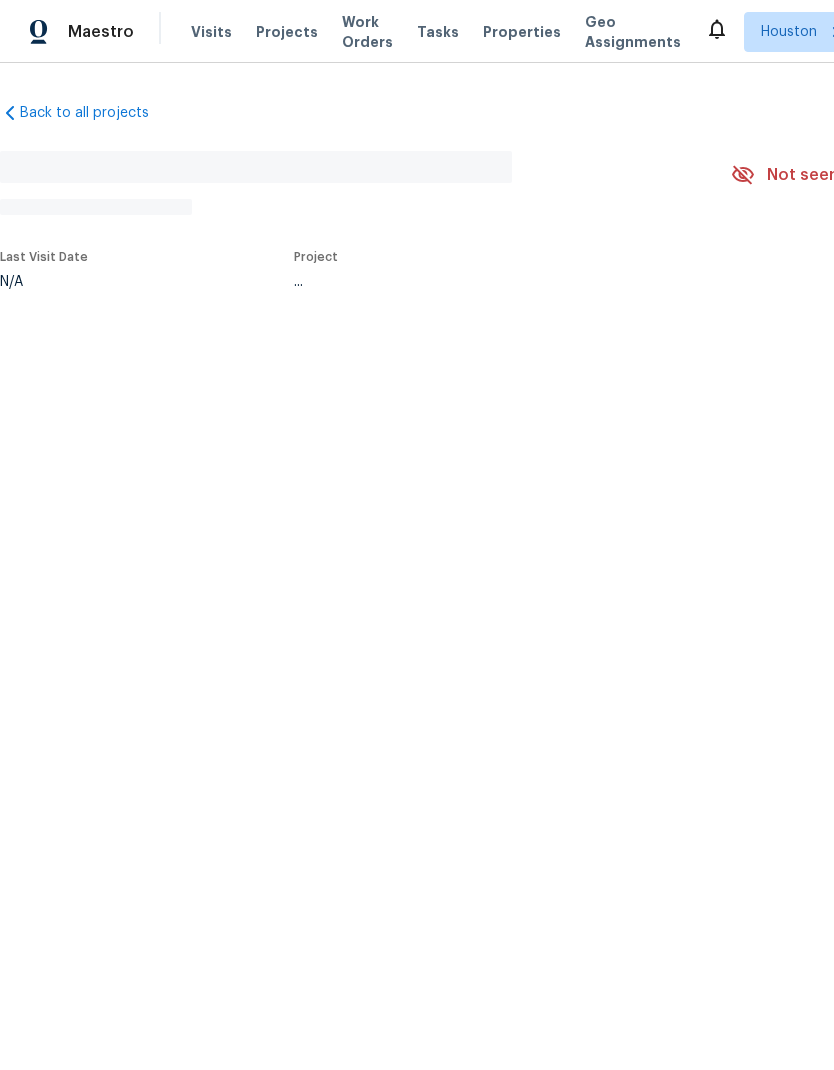 scroll, scrollTop: 0, scrollLeft: 0, axis: both 